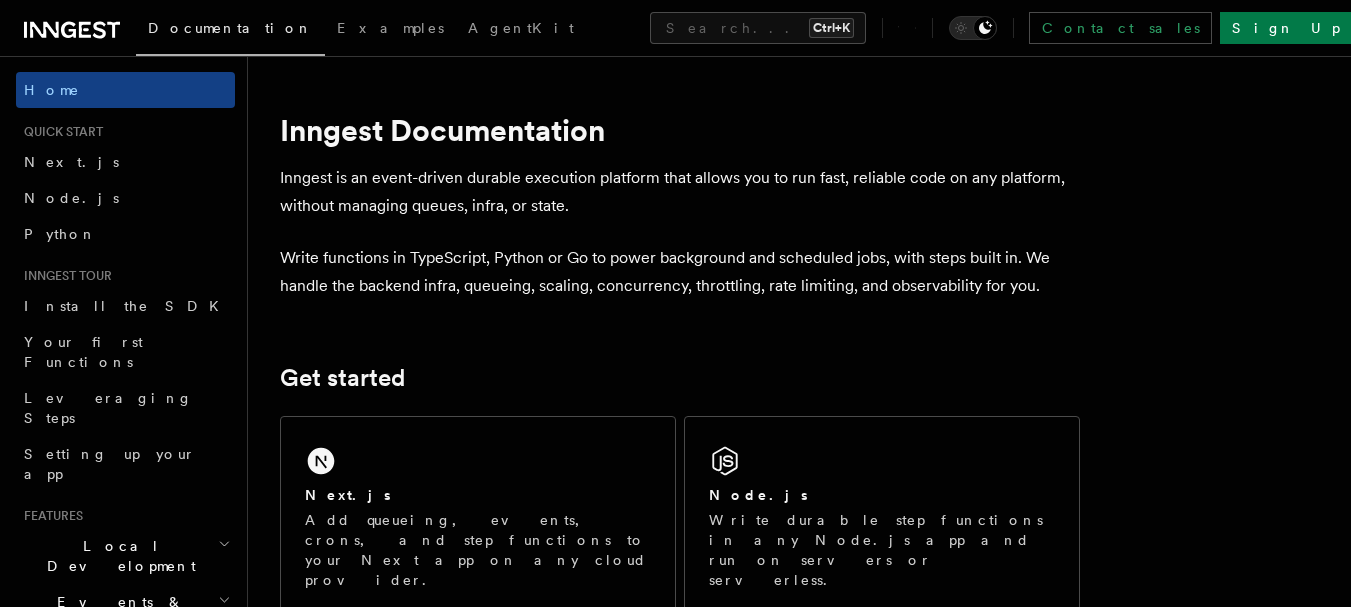 scroll, scrollTop: 0, scrollLeft: 0, axis: both 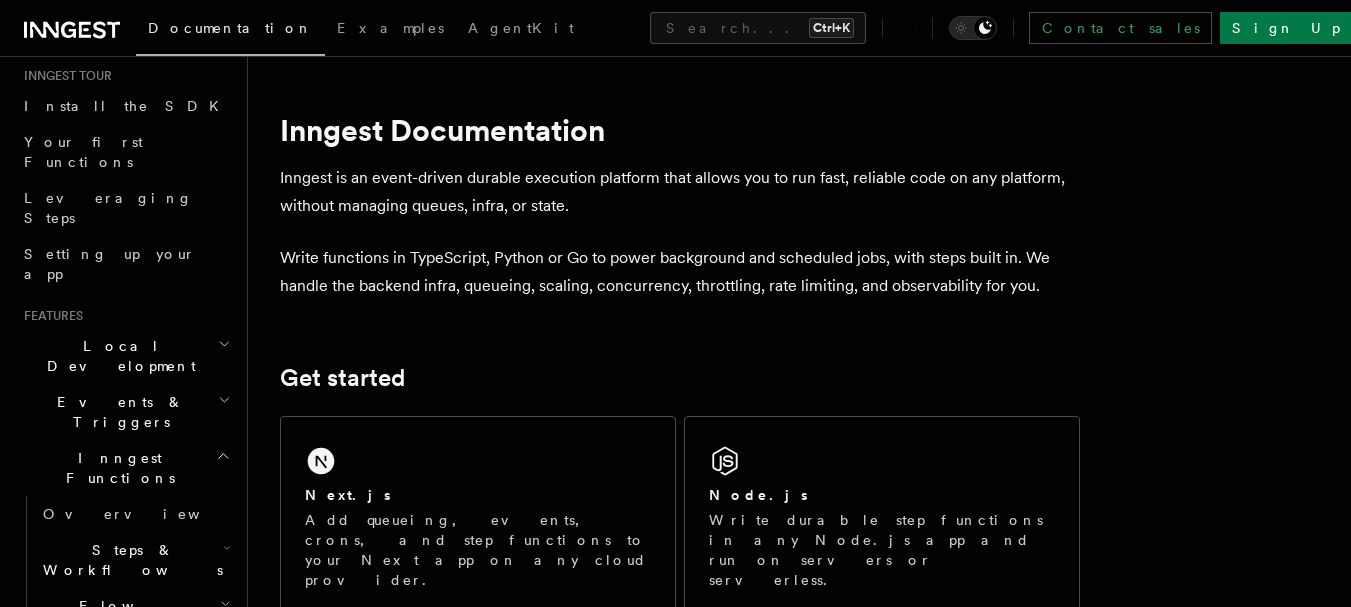 click on "Local Development" at bounding box center [117, 356] 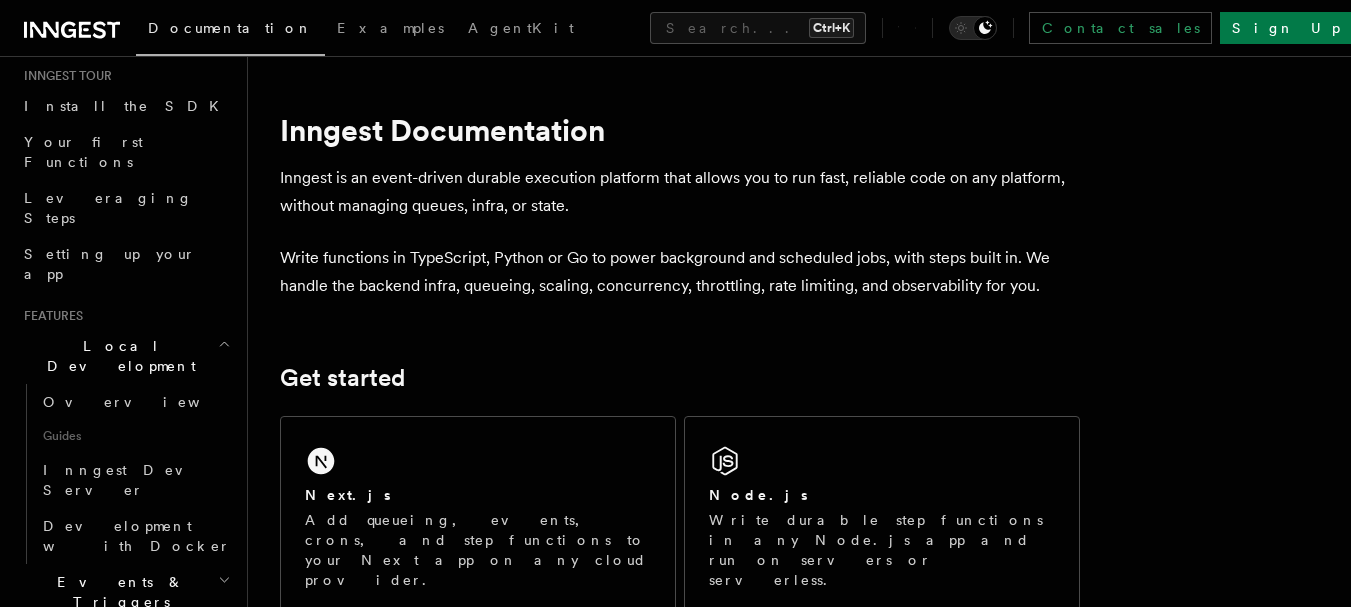 click on "Local Development" at bounding box center [117, 356] 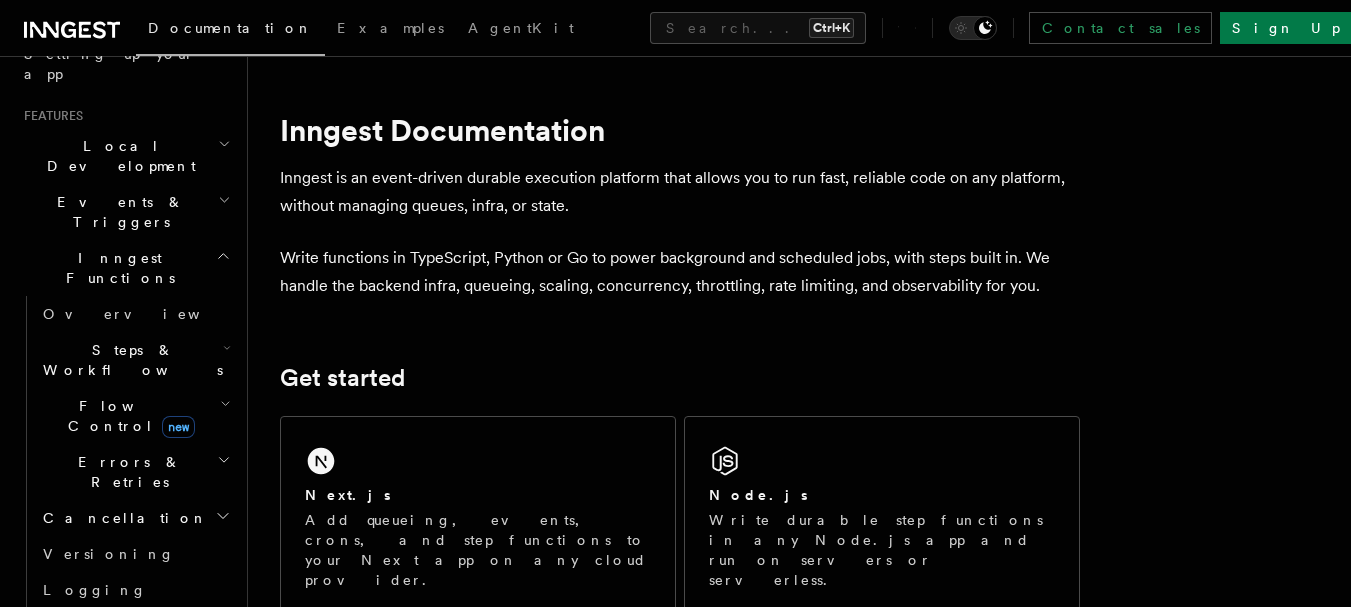 scroll, scrollTop: 600, scrollLeft: 0, axis: vertical 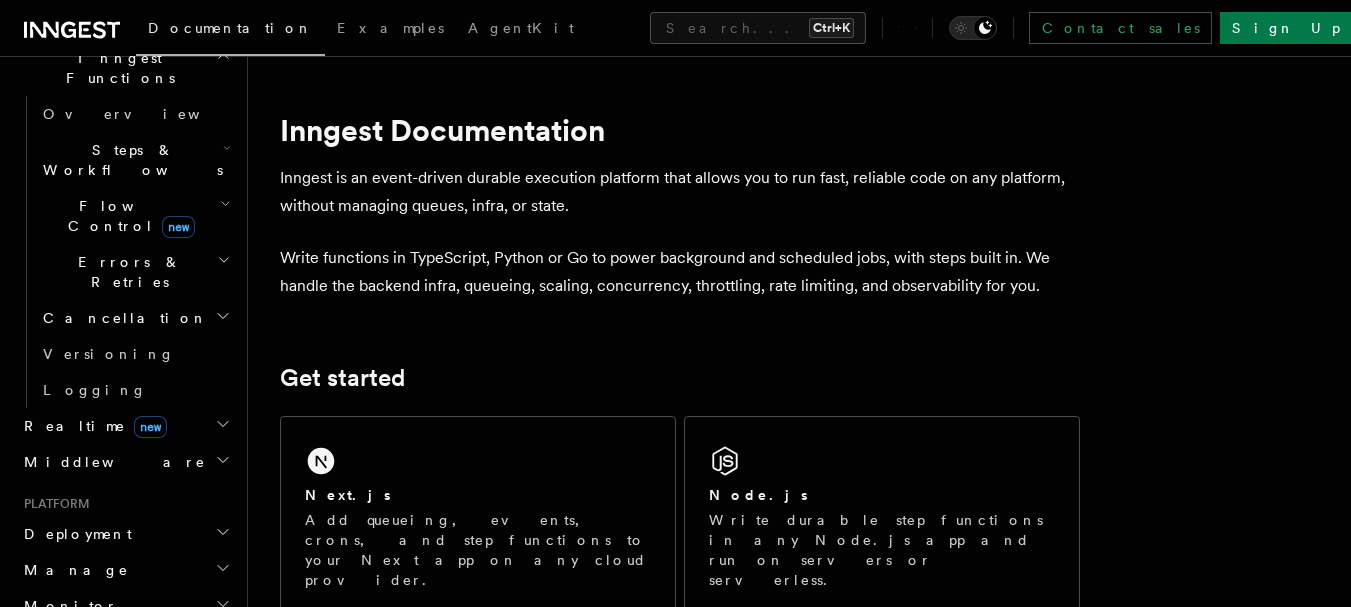 click on "Deployment" at bounding box center (74, 534) 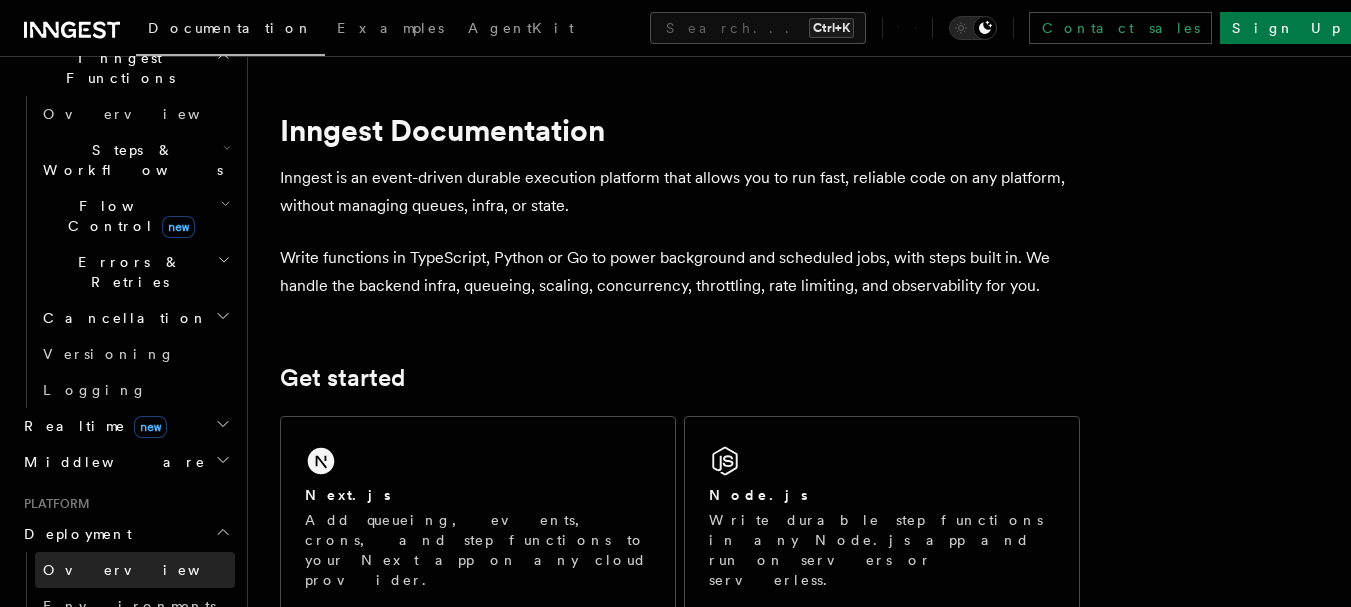 click on "Overview" at bounding box center (146, 570) 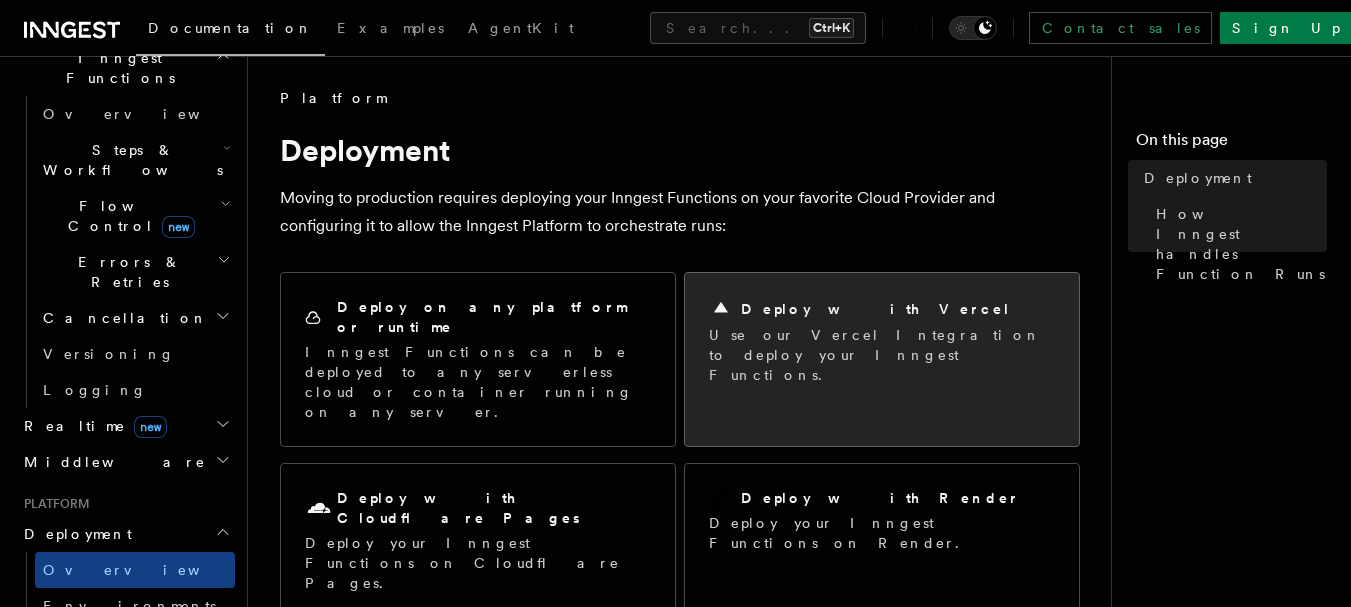 click on "Deploy with Vercel" at bounding box center [882, 309] 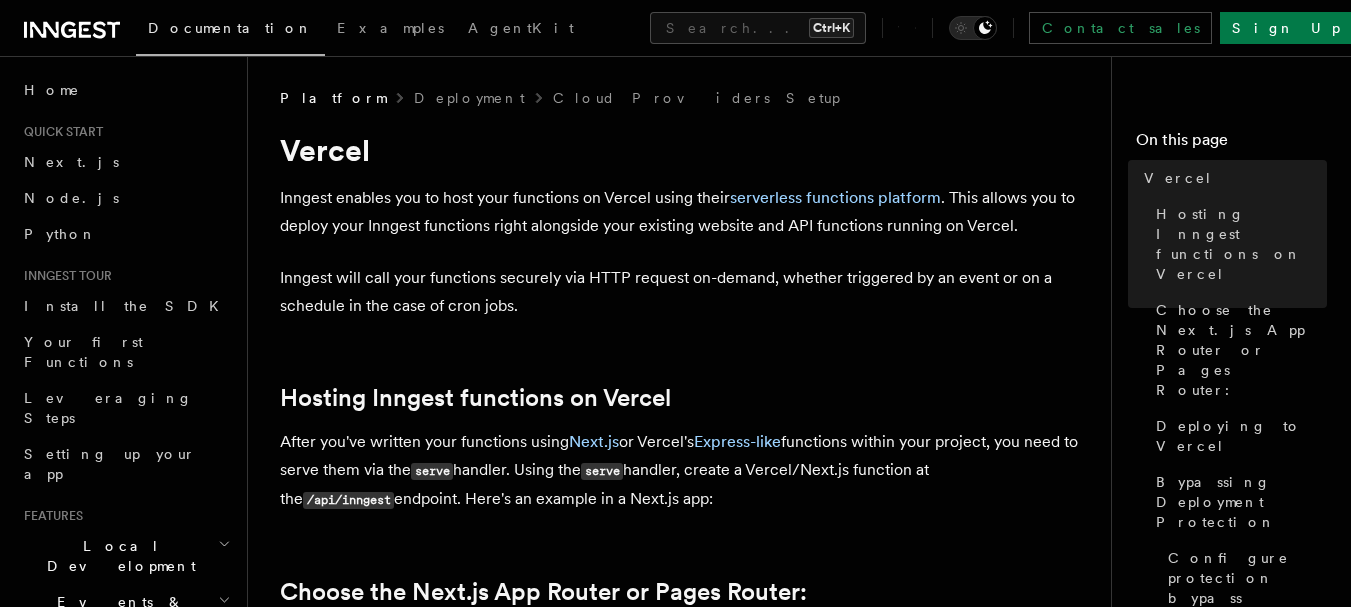 scroll, scrollTop: 0, scrollLeft: 0, axis: both 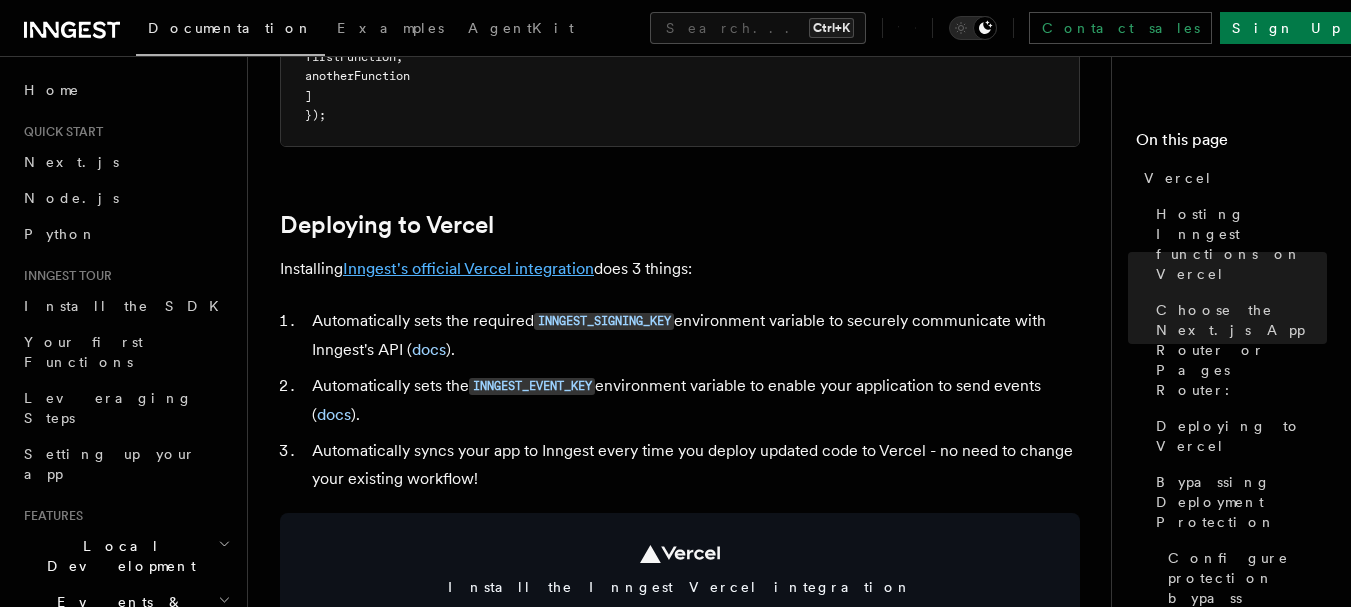 click on "Inngest's official Vercel integration" at bounding box center (468, 268) 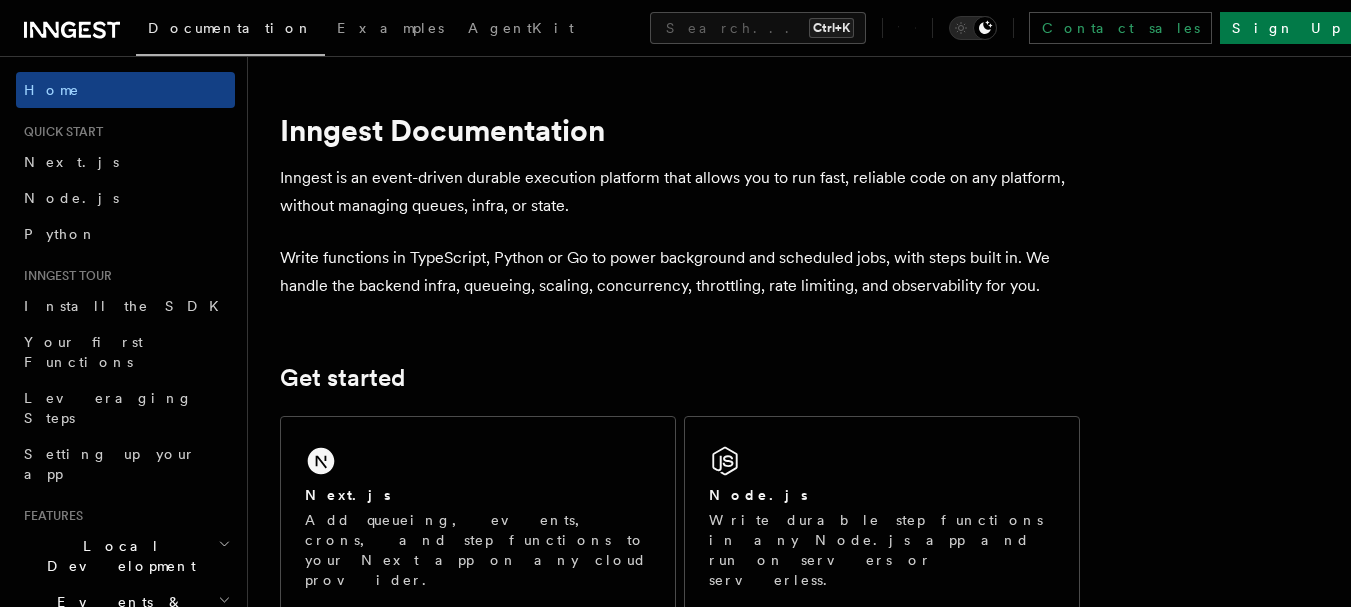 scroll, scrollTop: 0, scrollLeft: 0, axis: both 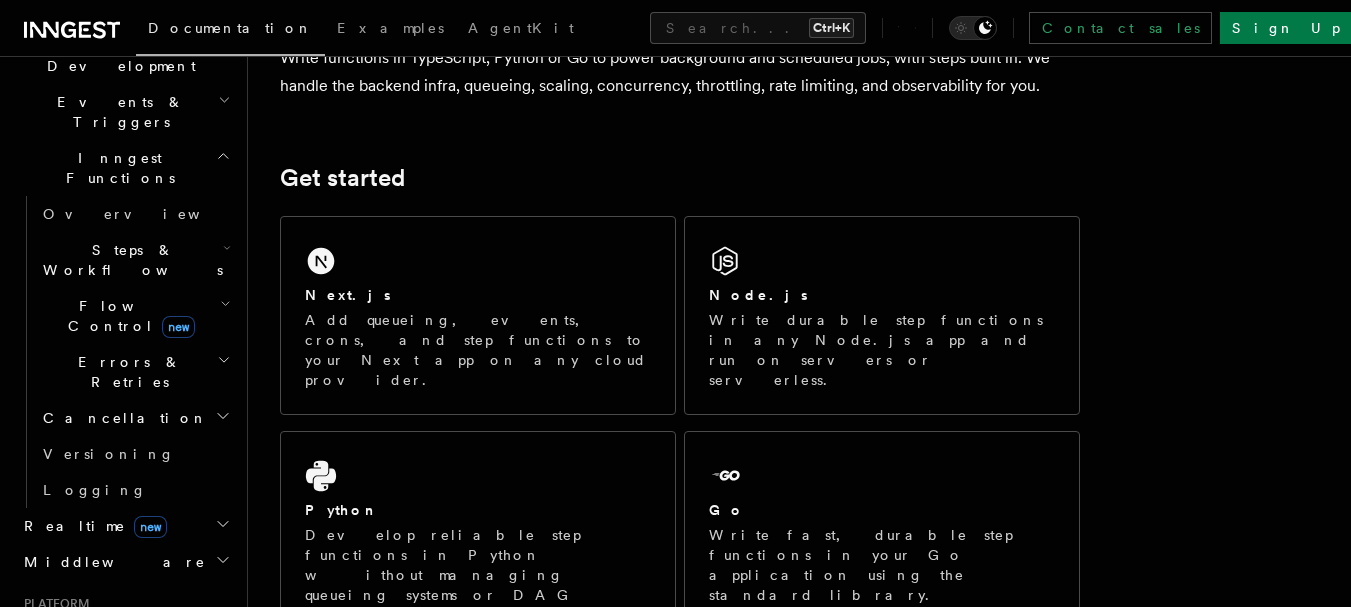 click on "Deployment" at bounding box center [74, 634] 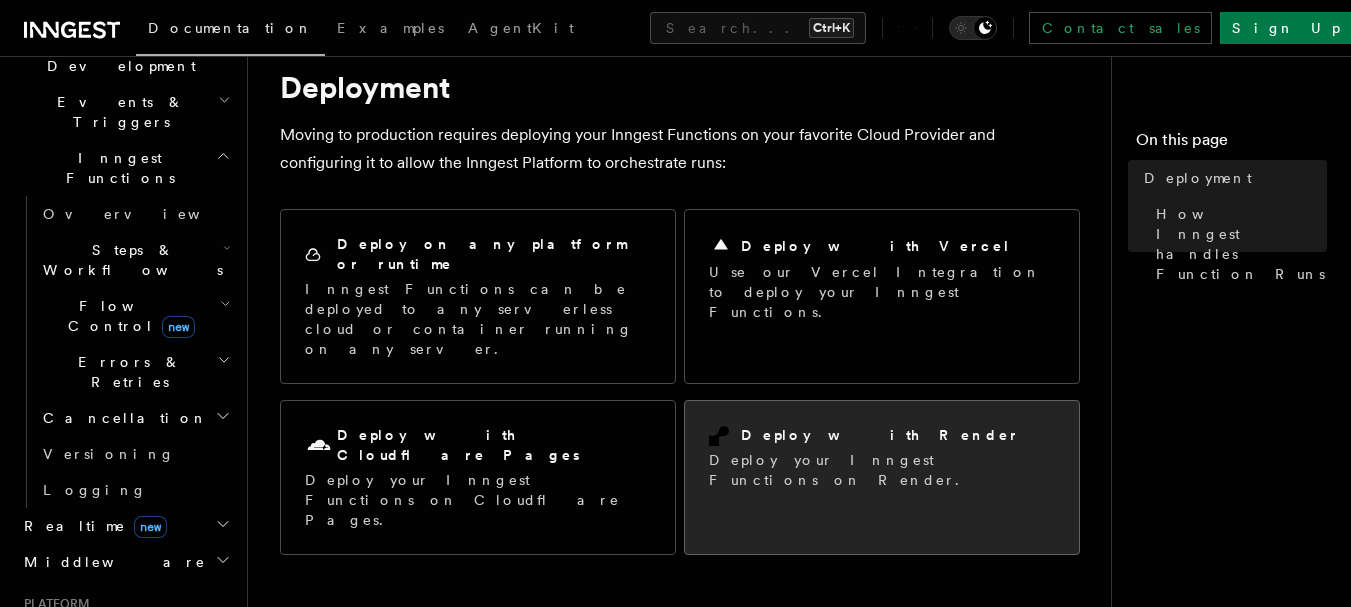 scroll, scrollTop: 100, scrollLeft: 0, axis: vertical 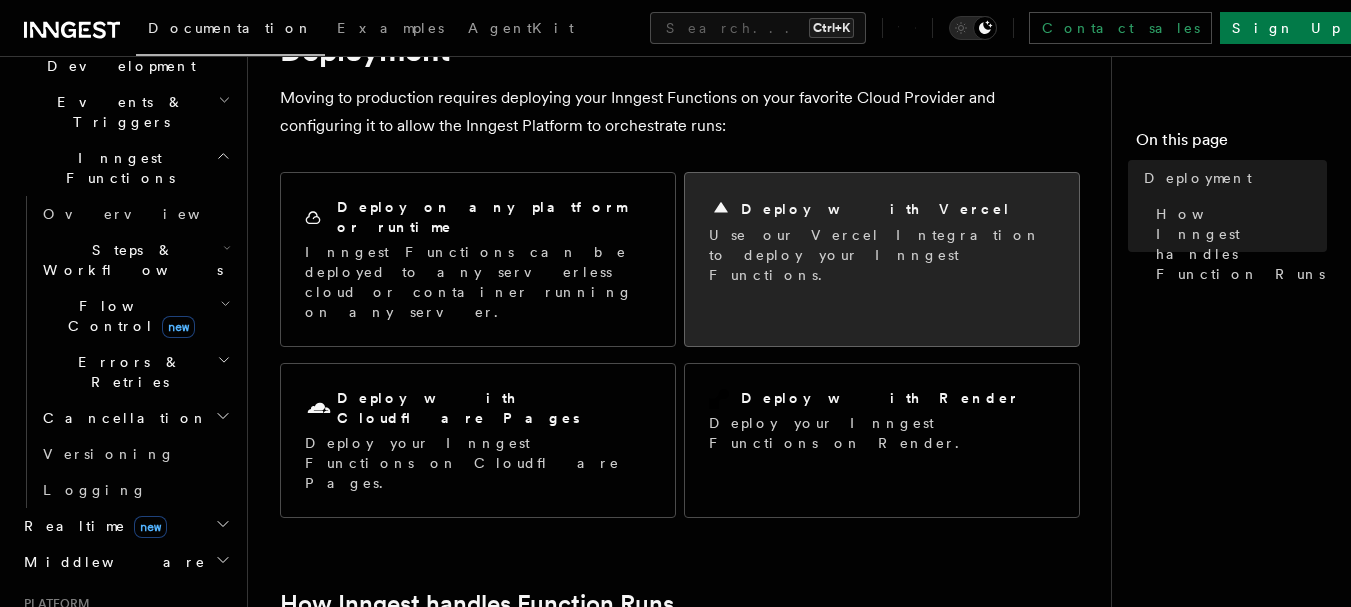 click on "Deploy with Vercel" at bounding box center [882, 209] 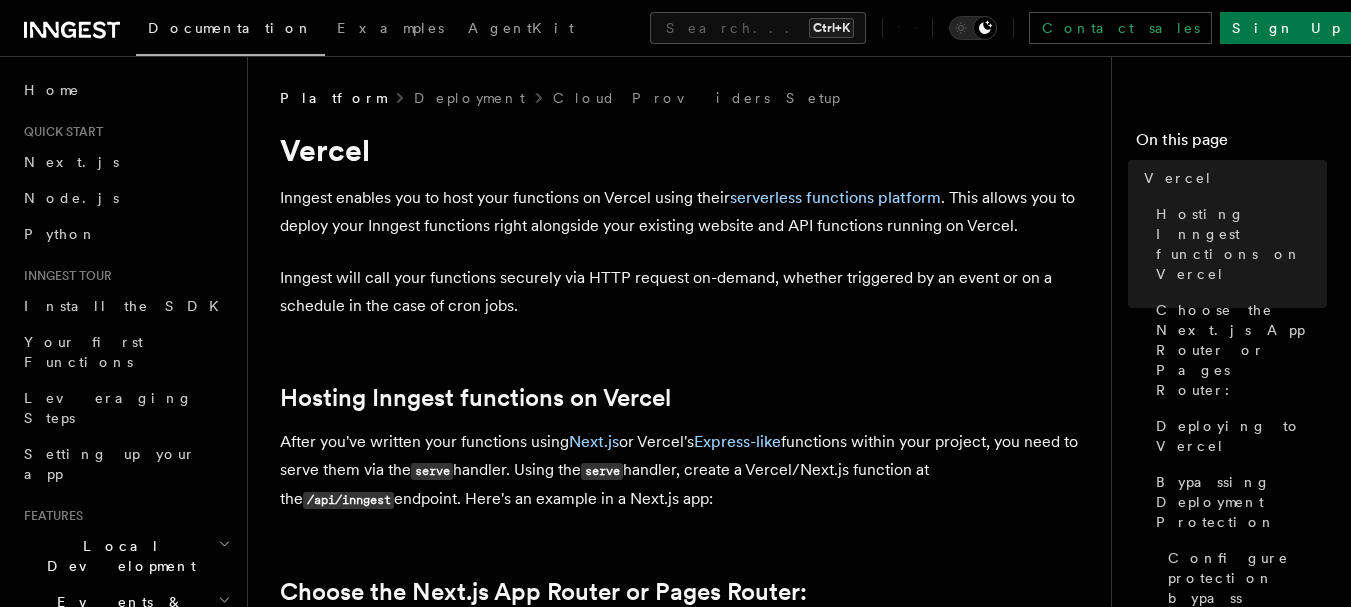 scroll, scrollTop: 0, scrollLeft: 0, axis: both 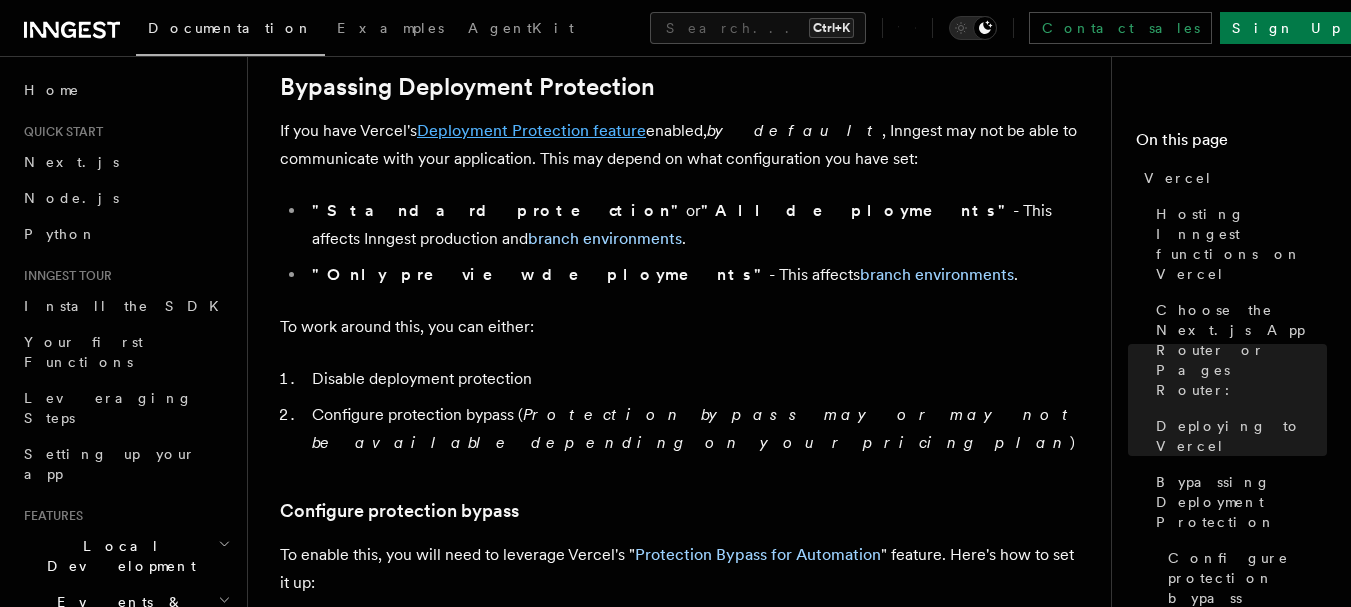 click on "Deployment Protection feature" at bounding box center [531, 130] 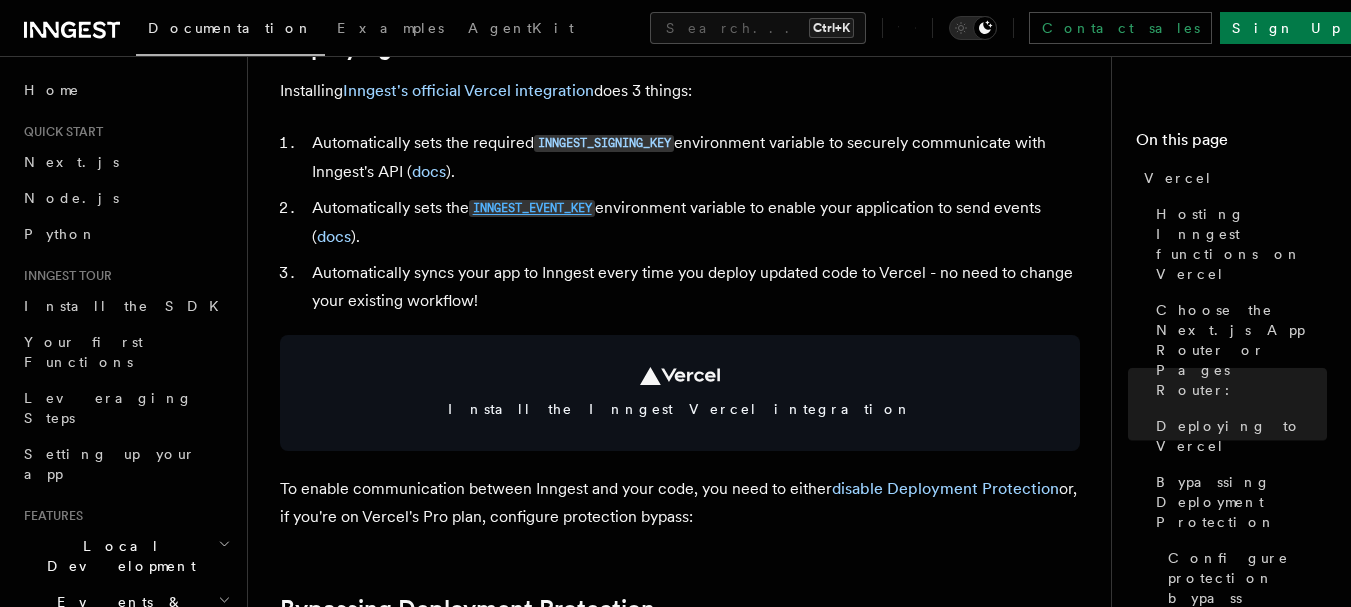 scroll, scrollTop: 900, scrollLeft: 0, axis: vertical 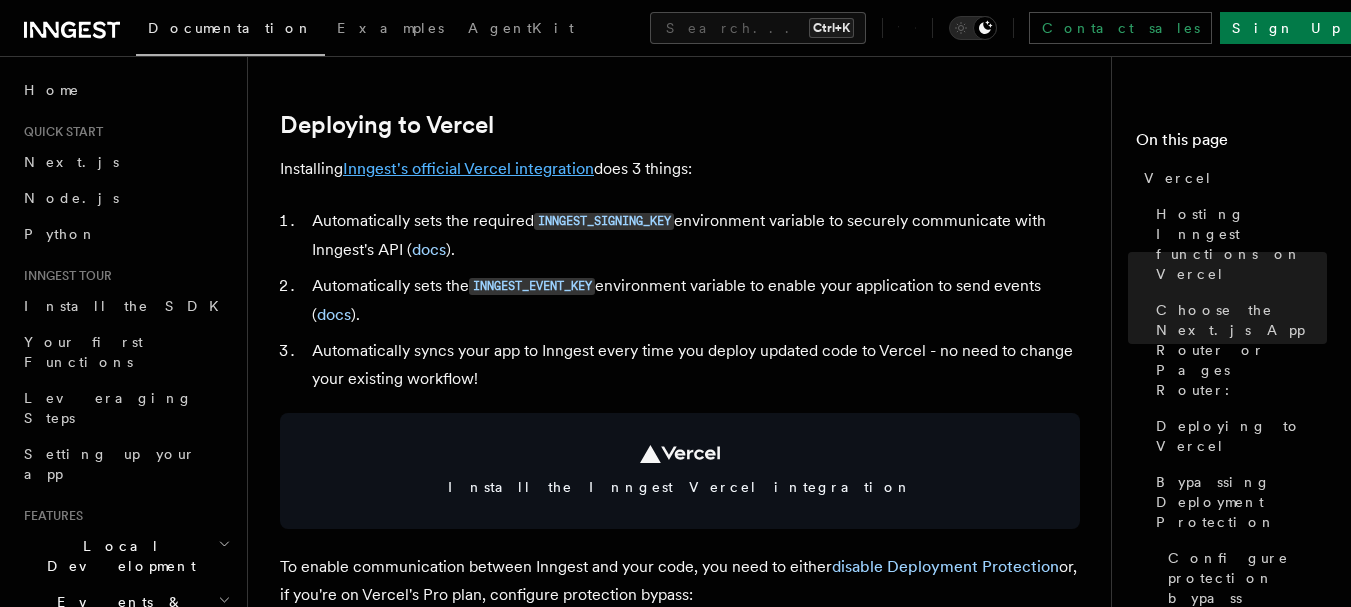 click on "Inngest's official Vercel integration" at bounding box center [468, 168] 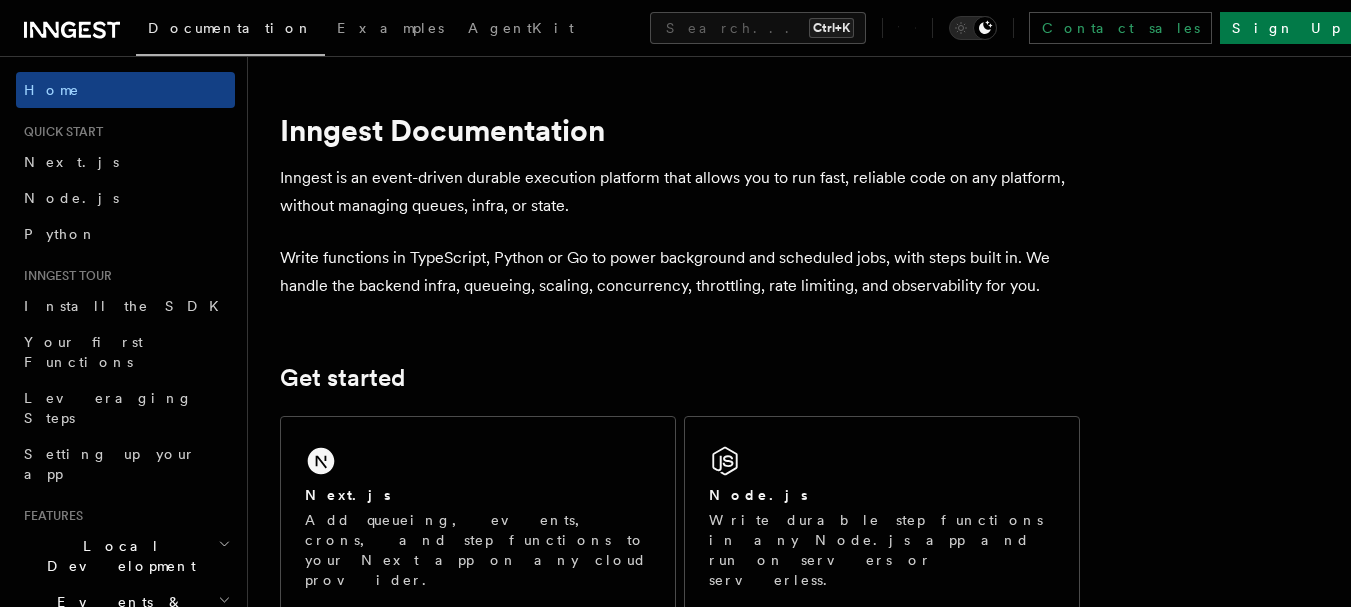scroll, scrollTop: 500, scrollLeft: 0, axis: vertical 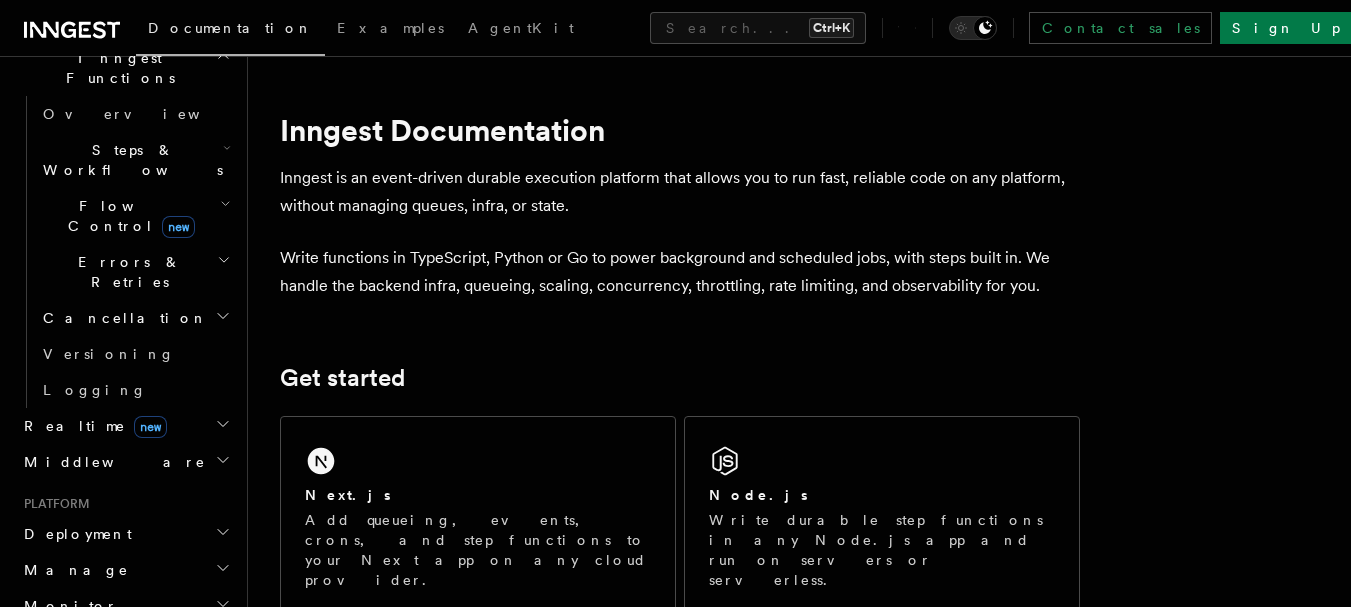 click on "Deployment" at bounding box center [74, 534] 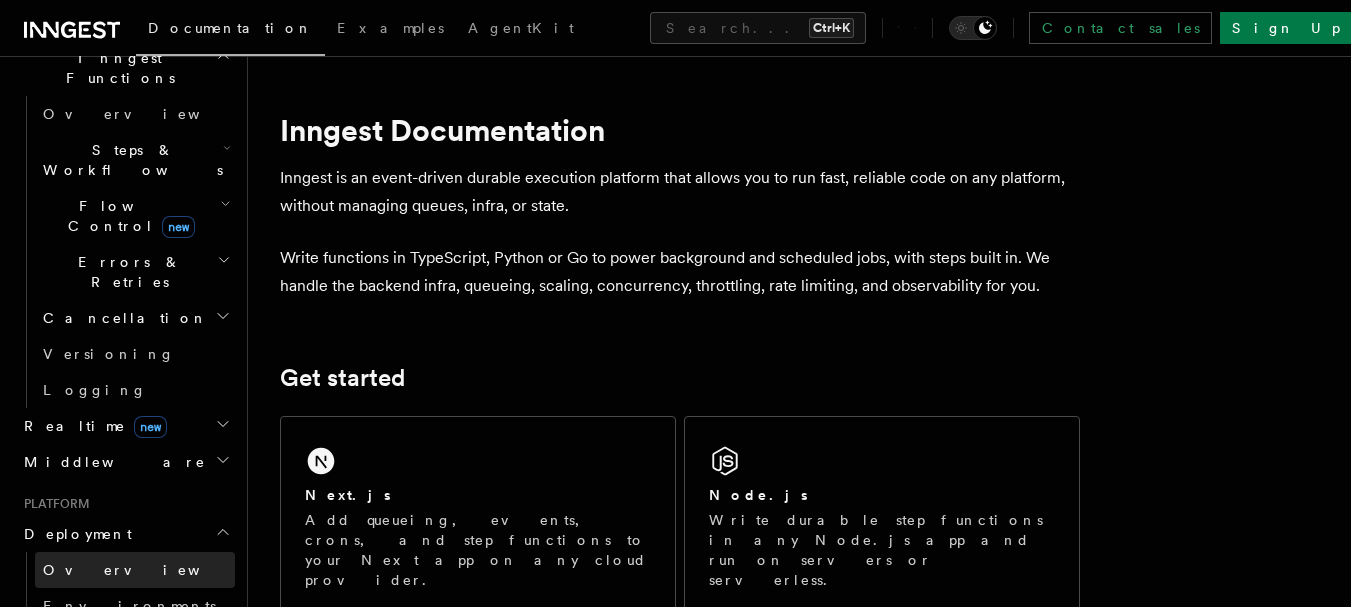 click on "Overview" at bounding box center (146, 570) 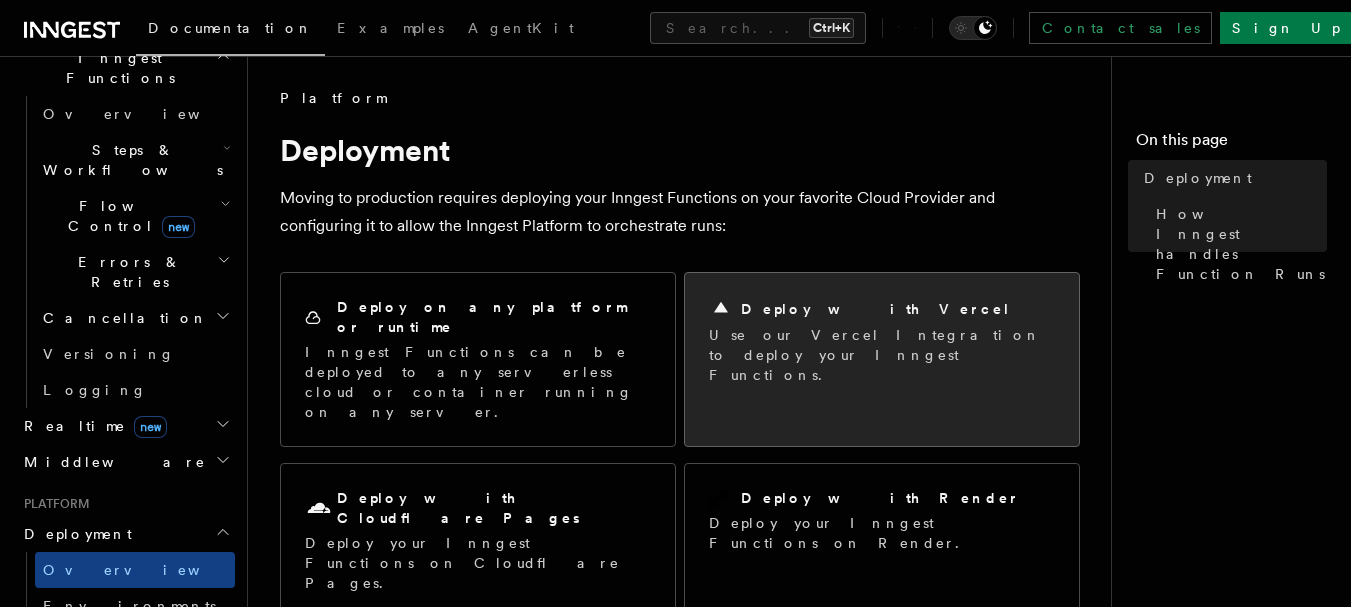 click on "Use our Vercel Integration to deploy your Inngest Functions." at bounding box center [882, 355] 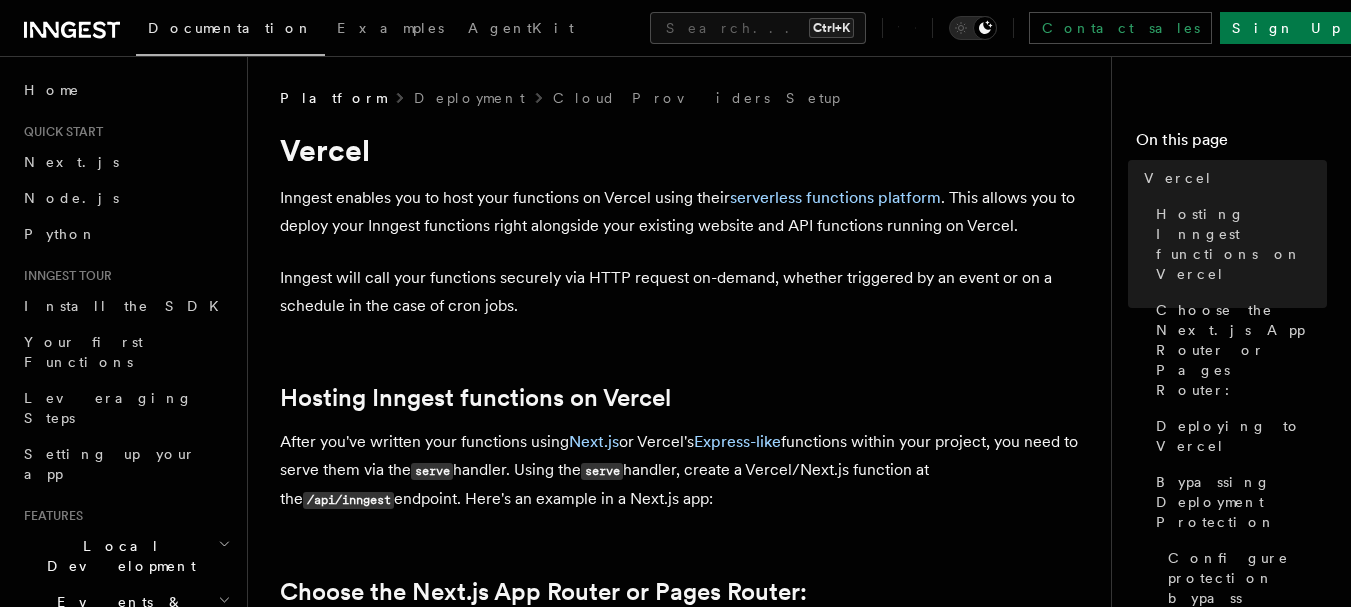 scroll, scrollTop: 0, scrollLeft: 0, axis: both 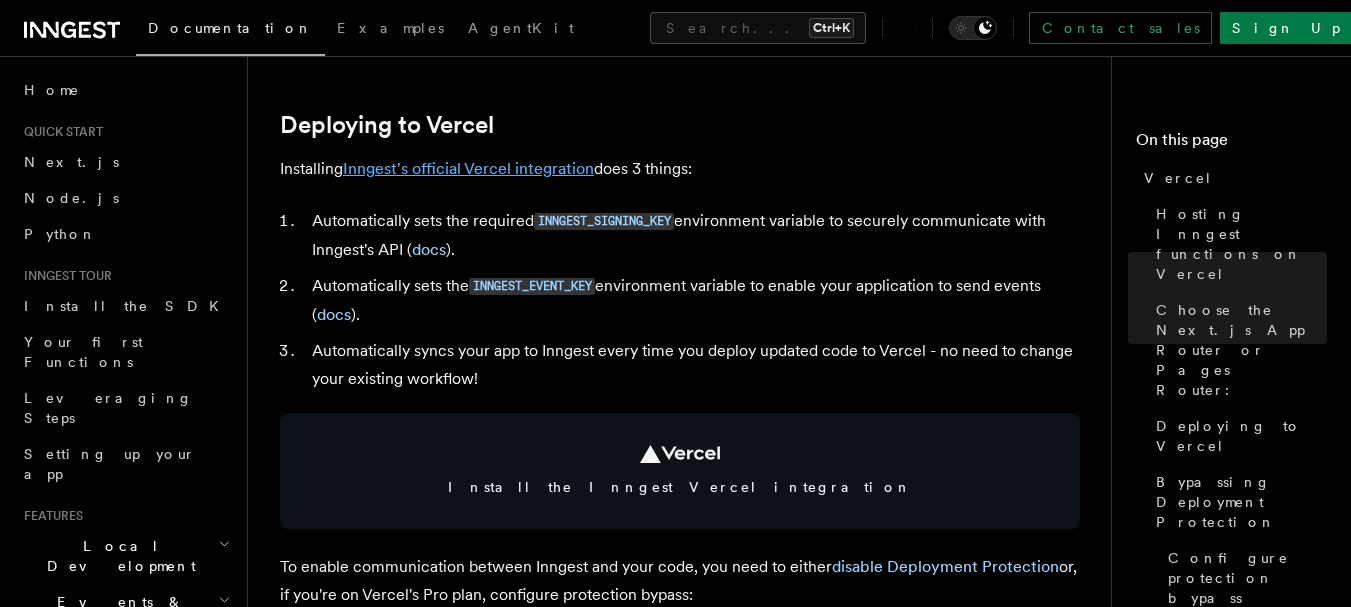 click on "Inngest's official Vercel integration" at bounding box center [468, 168] 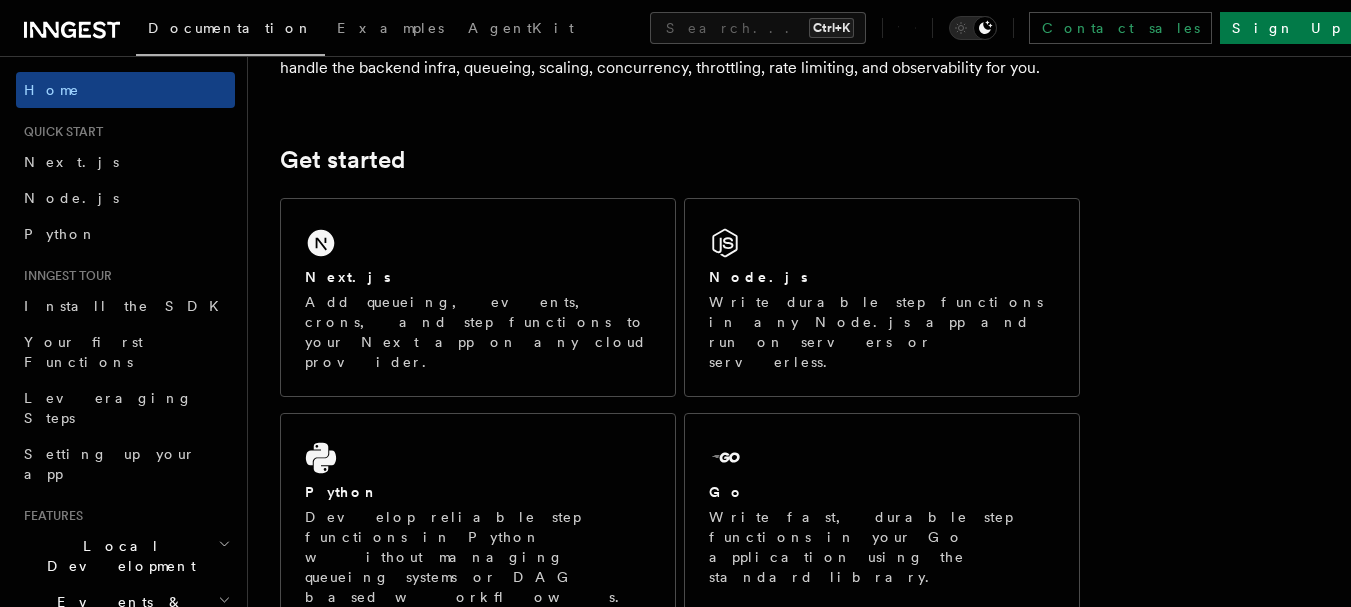 scroll, scrollTop: 0, scrollLeft: 0, axis: both 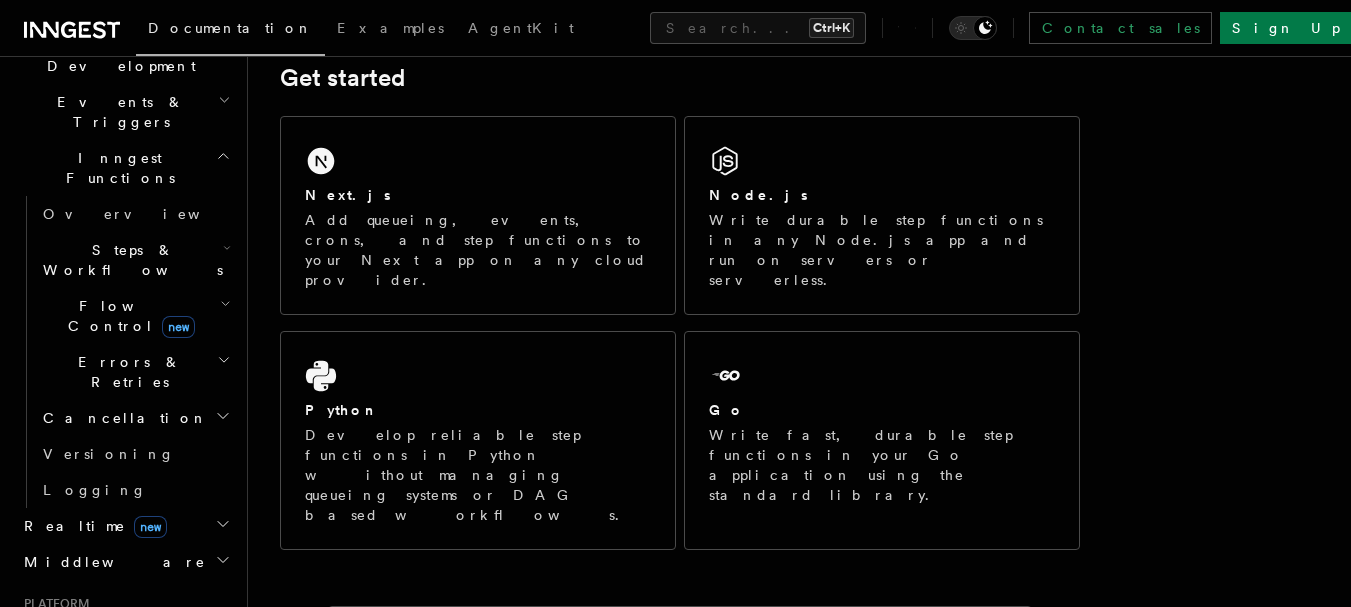 click on "Deployment" at bounding box center (74, 634) 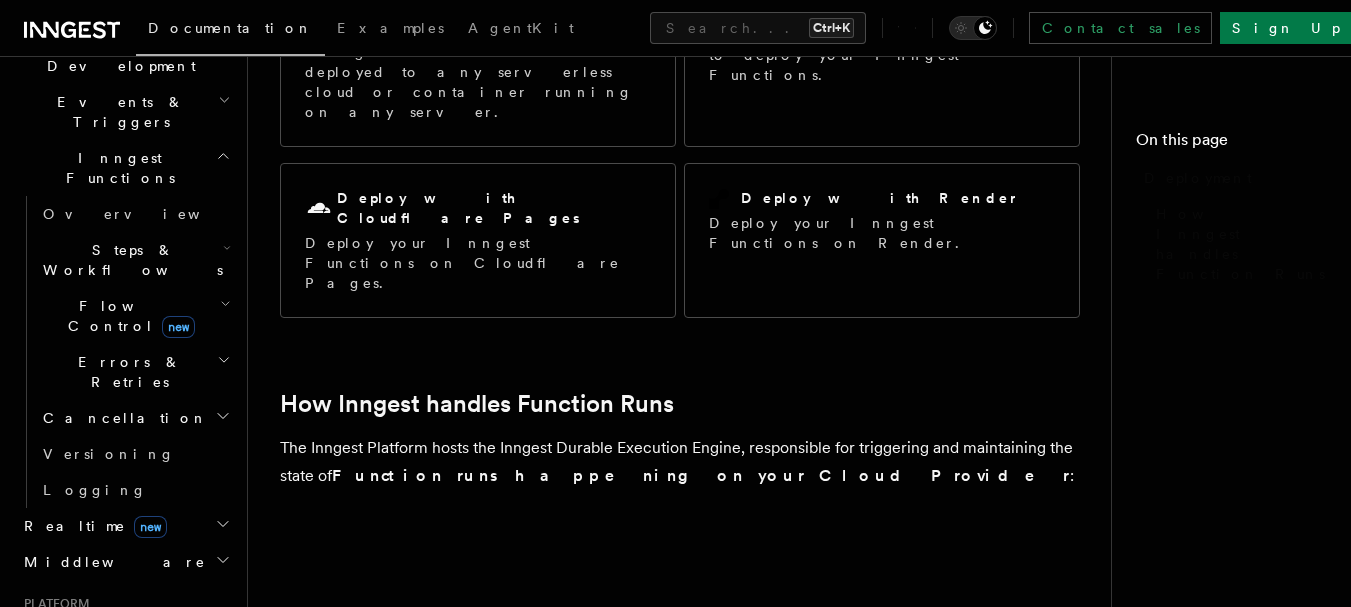 scroll, scrollTop: 0, scrollLeft: 0, axis: both 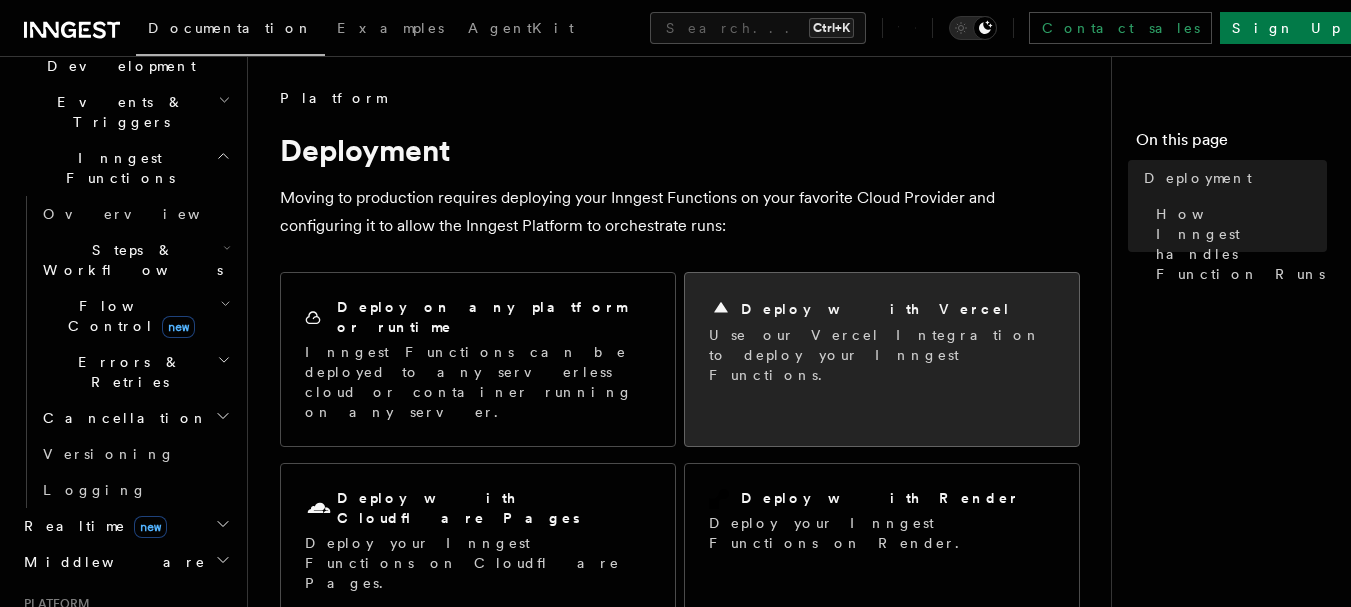 click on "Use our Vercel Integration to deploy your Inngest Functions." at bounding box center (882, 355) 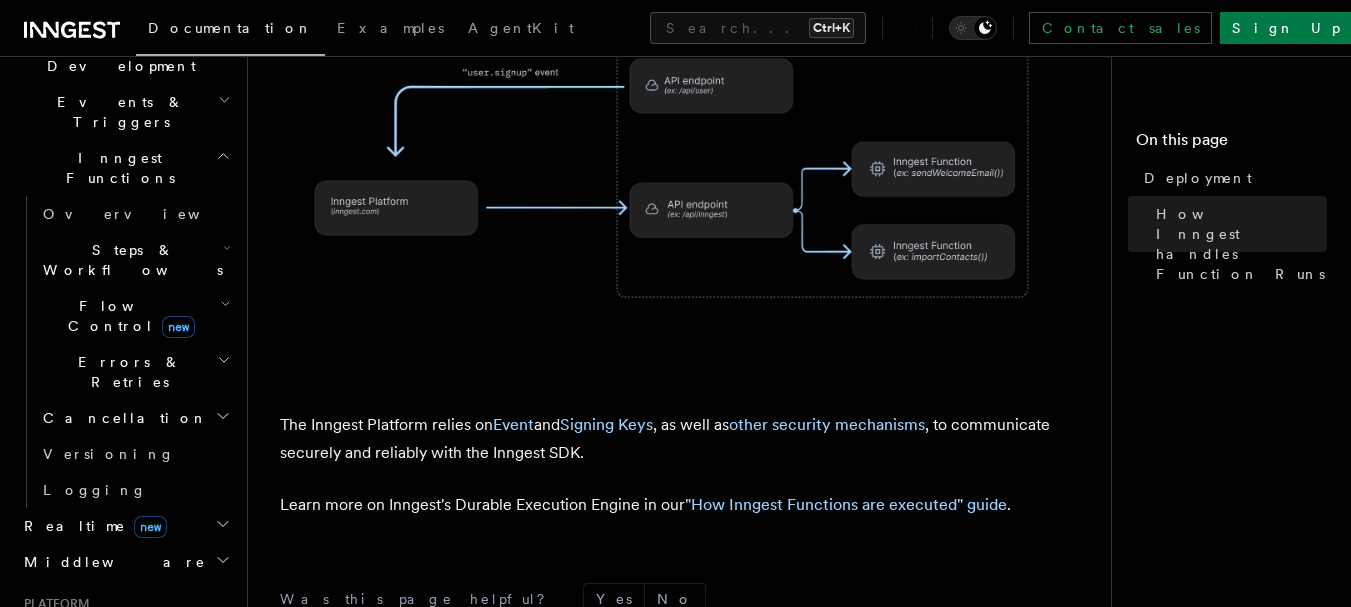scroll, scrollTop: 867, scrollLeft: 0, axis: vertical 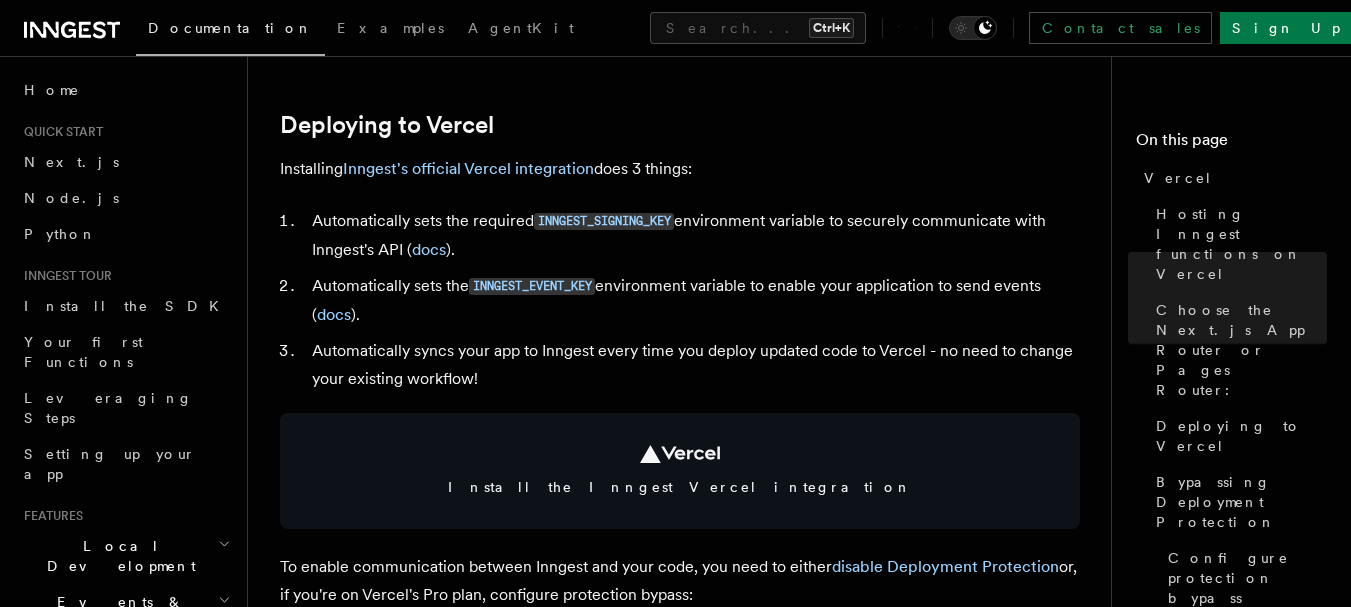 click on "Installing  Inngest's official Vercel integration  does 3 things:" at bounding box center [680, 169] 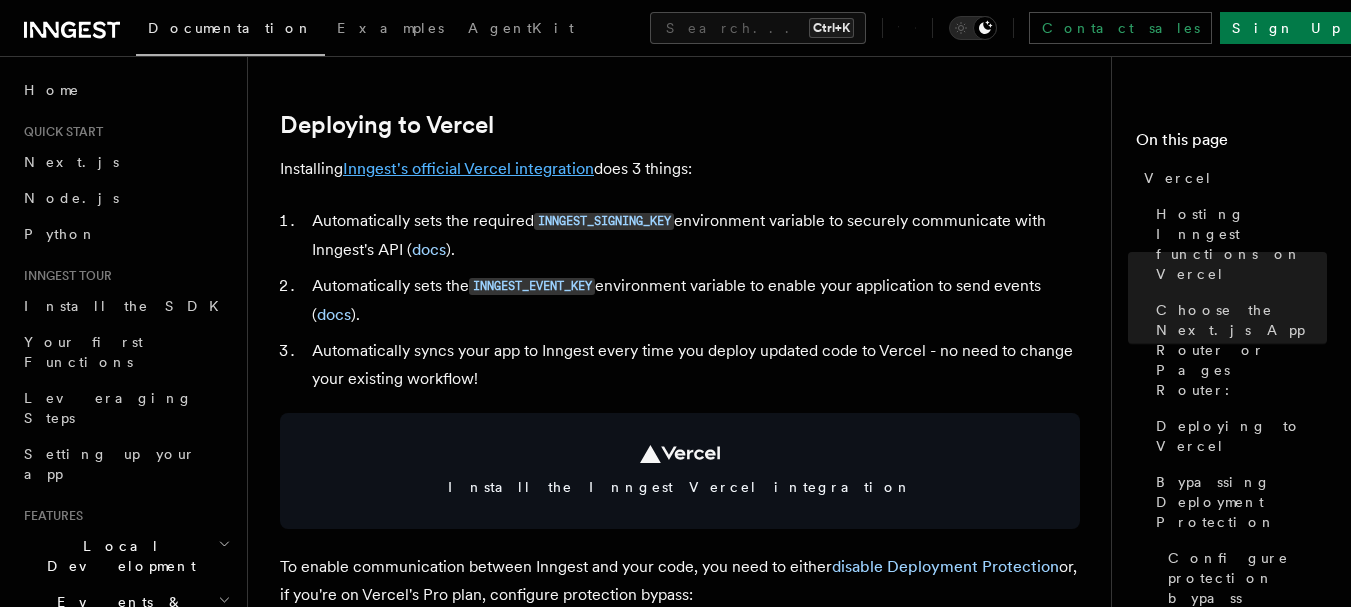 click on "Inngest's official Vercel integration" at bounding box center [468, 168] 